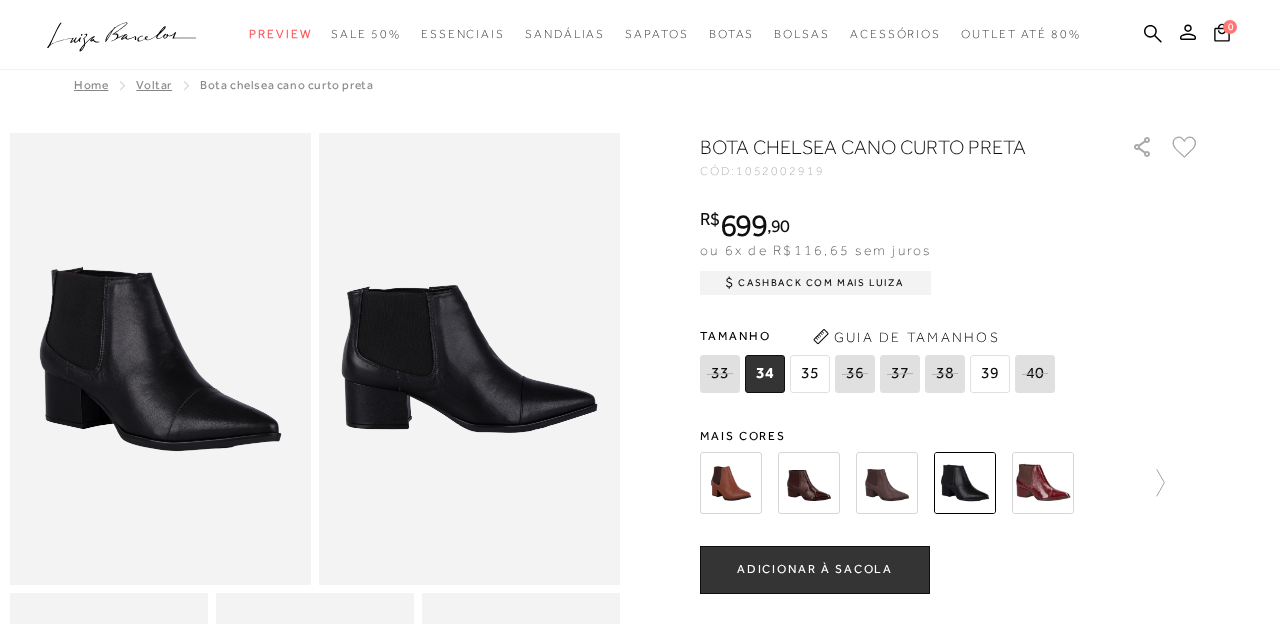 scroll, scrollTop: 9, scrollLeft: 0, axis: vertical 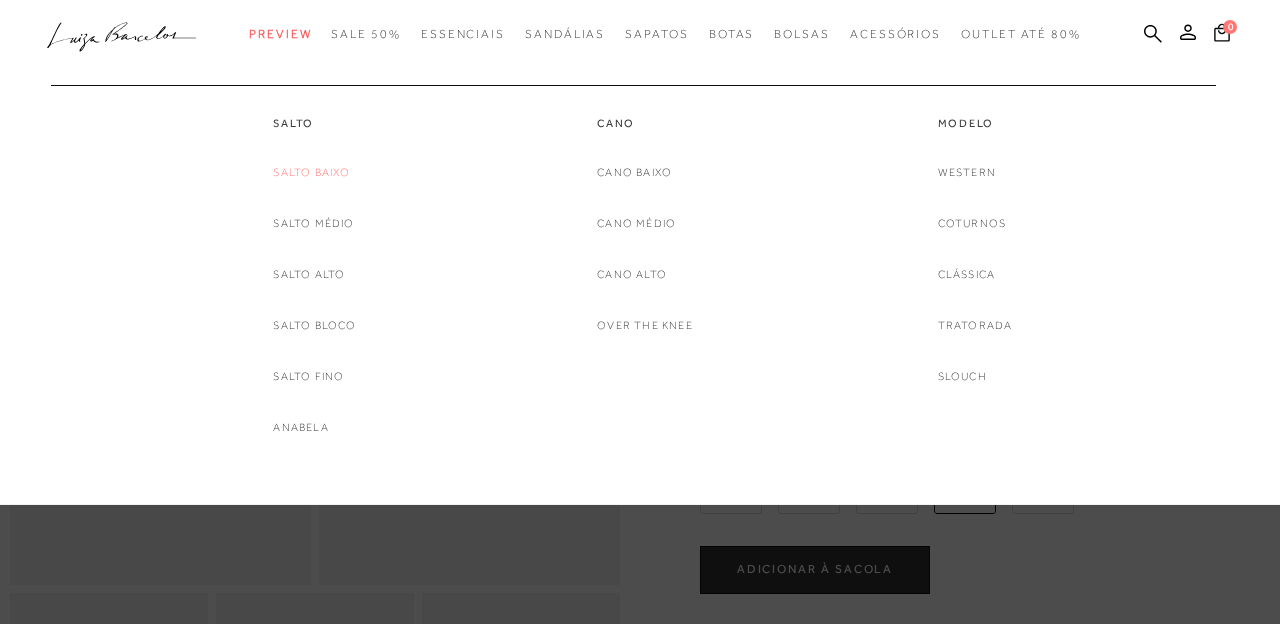 click on "Salto baixo" at bounding box center [311, 172] 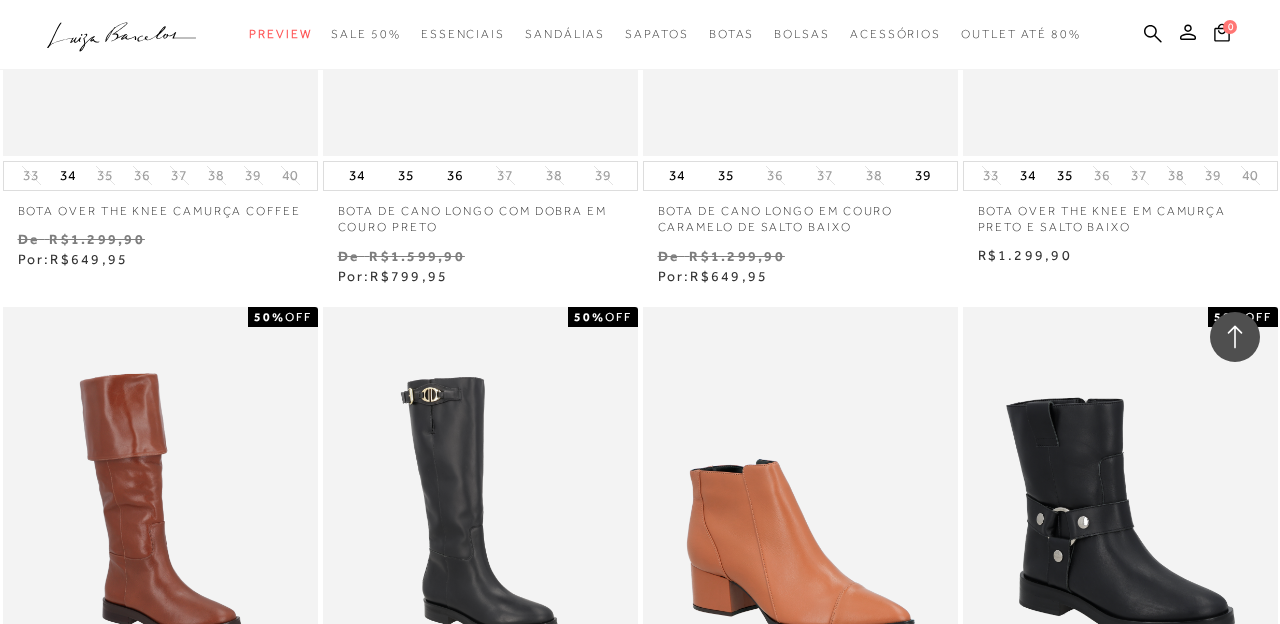 scroll, scrollTop: 1685, scrollLeft: 0, axis: vertical 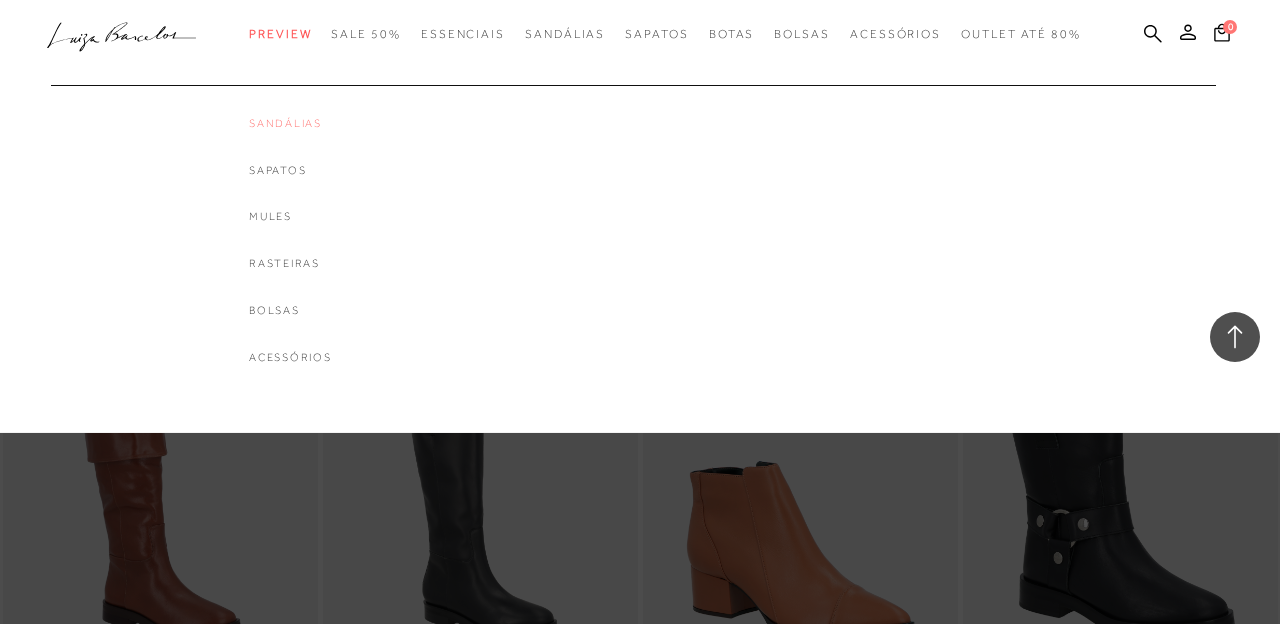 click on "Sandálias" at bounding box center [290, 123] 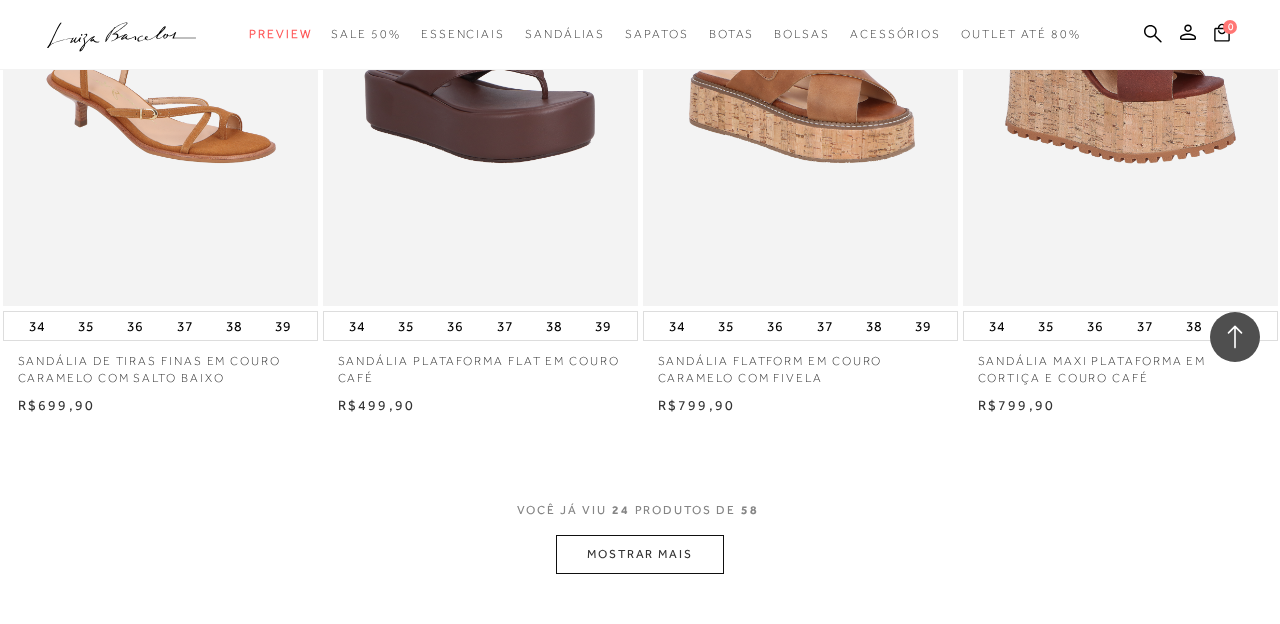 scroll, scrollTop: 3513, scrollLeft: 0, axis: vertical 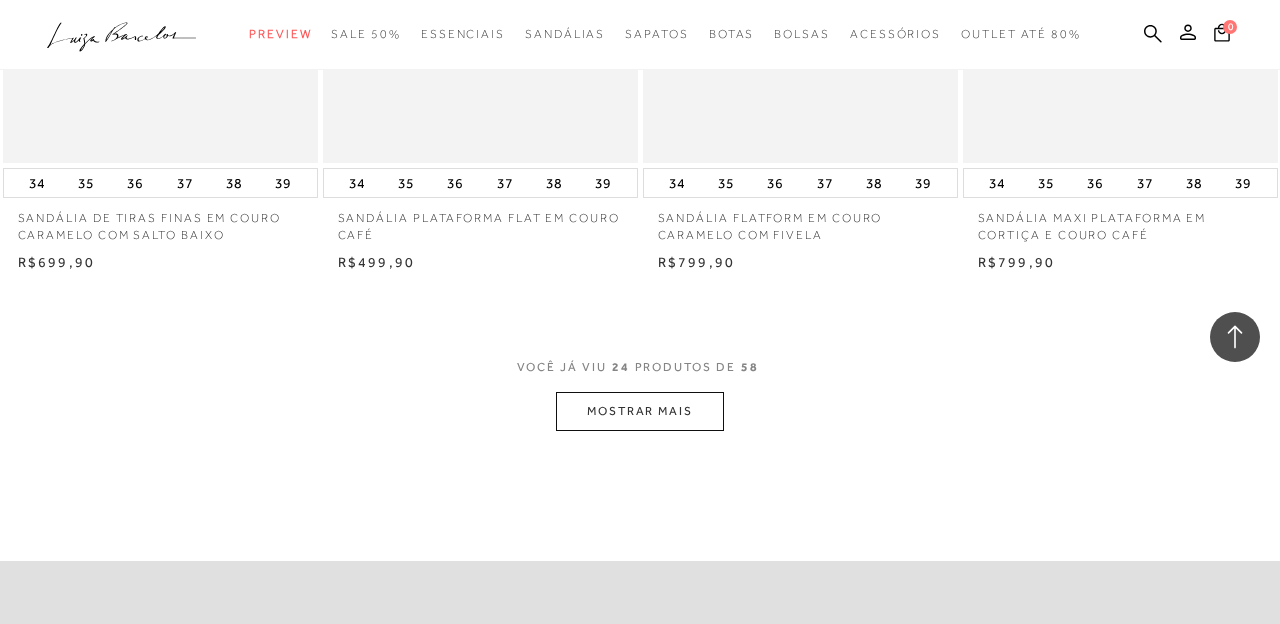 click on "MOSTRAR MAIS" at bounding box center [640, 411] 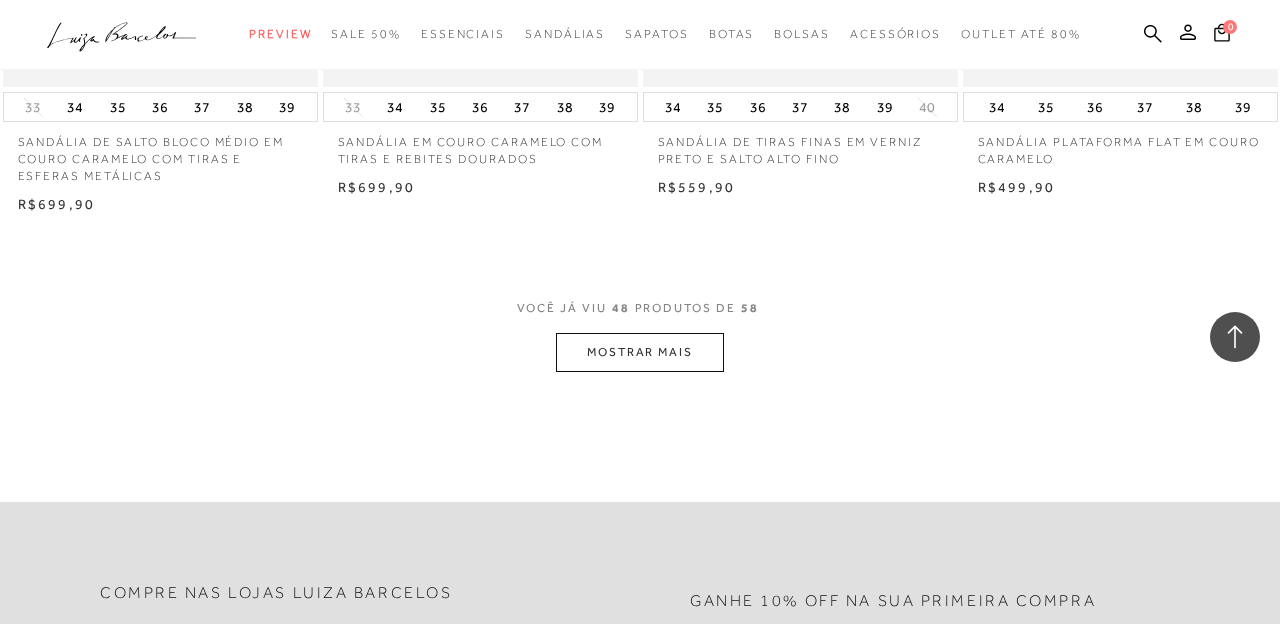 scroll, scrollTop: 7259, scrollLeft: 0, axis: vertical 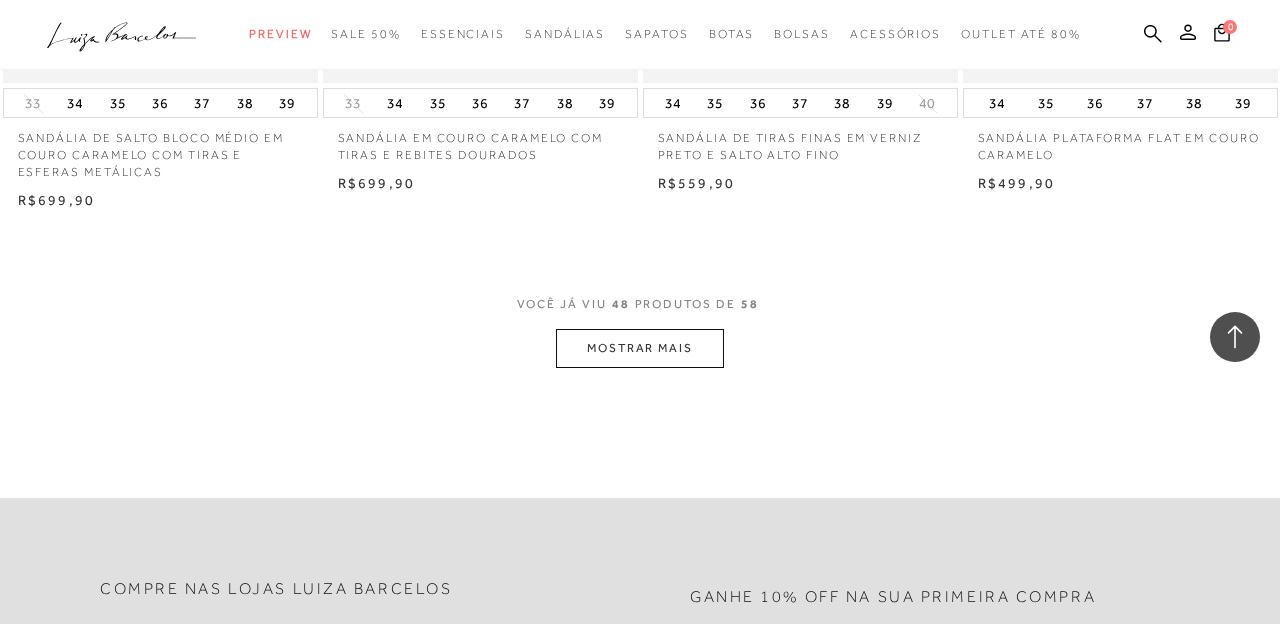 click on "MOSTRAR MAIS" at bounding box center [640, 348] 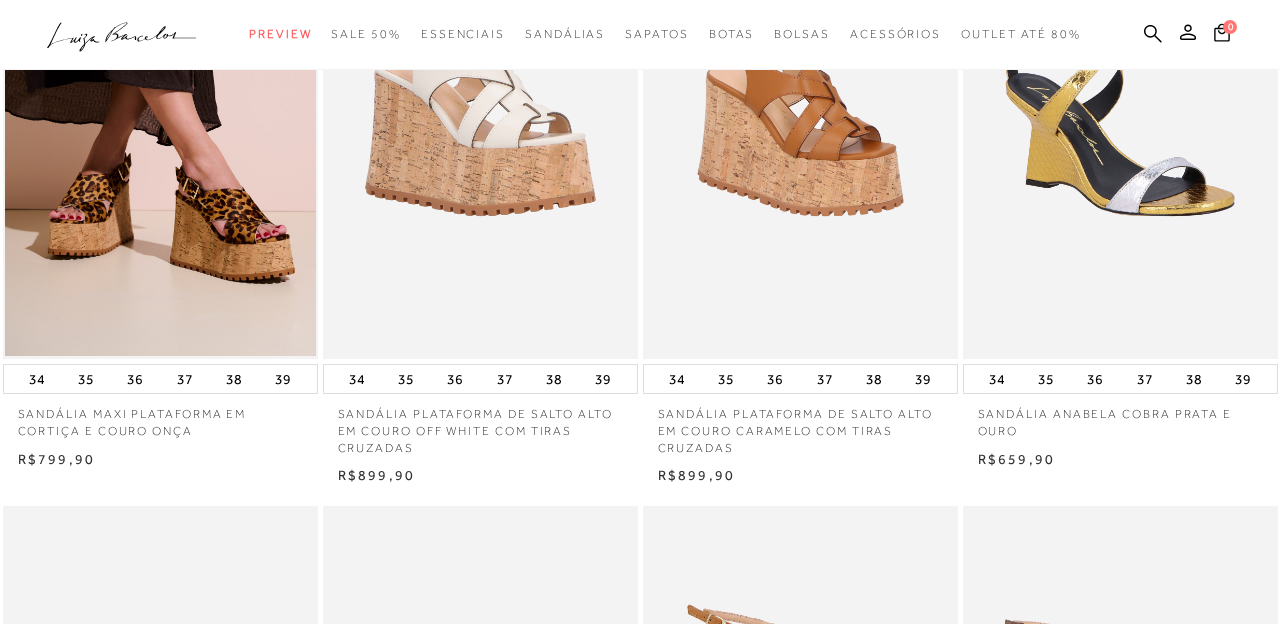 scroll, scrollTop: 0, scrollLeft: 0, axis: both 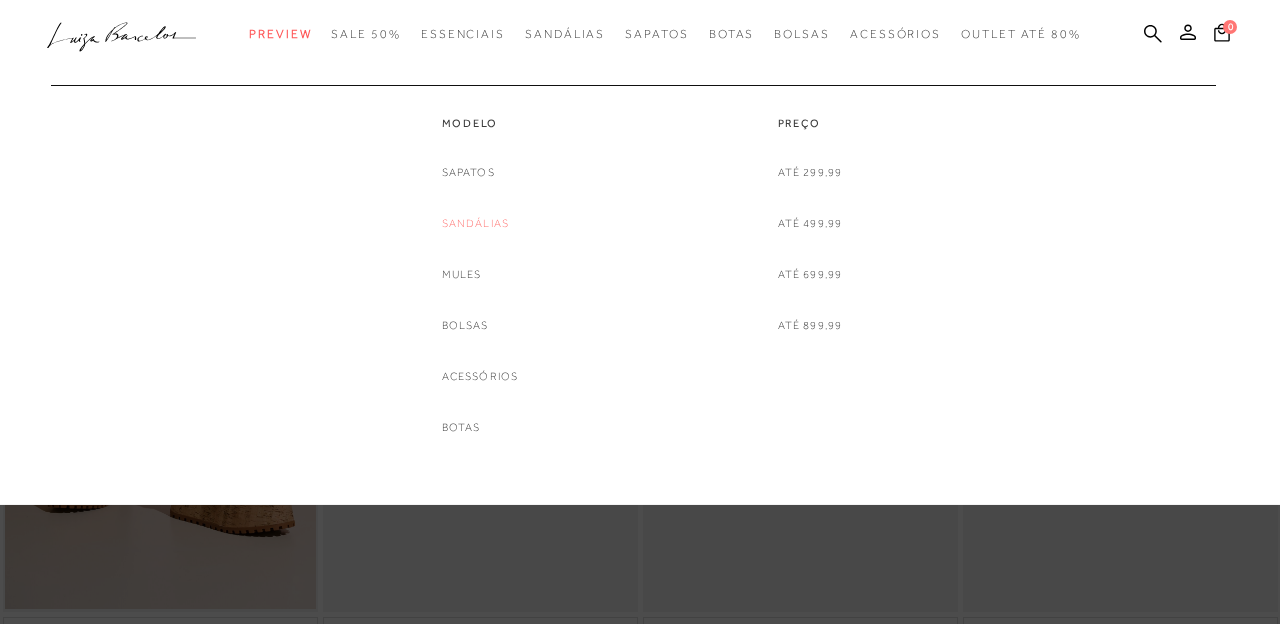 click on "Sandálias" at bounding box center (476, 223) 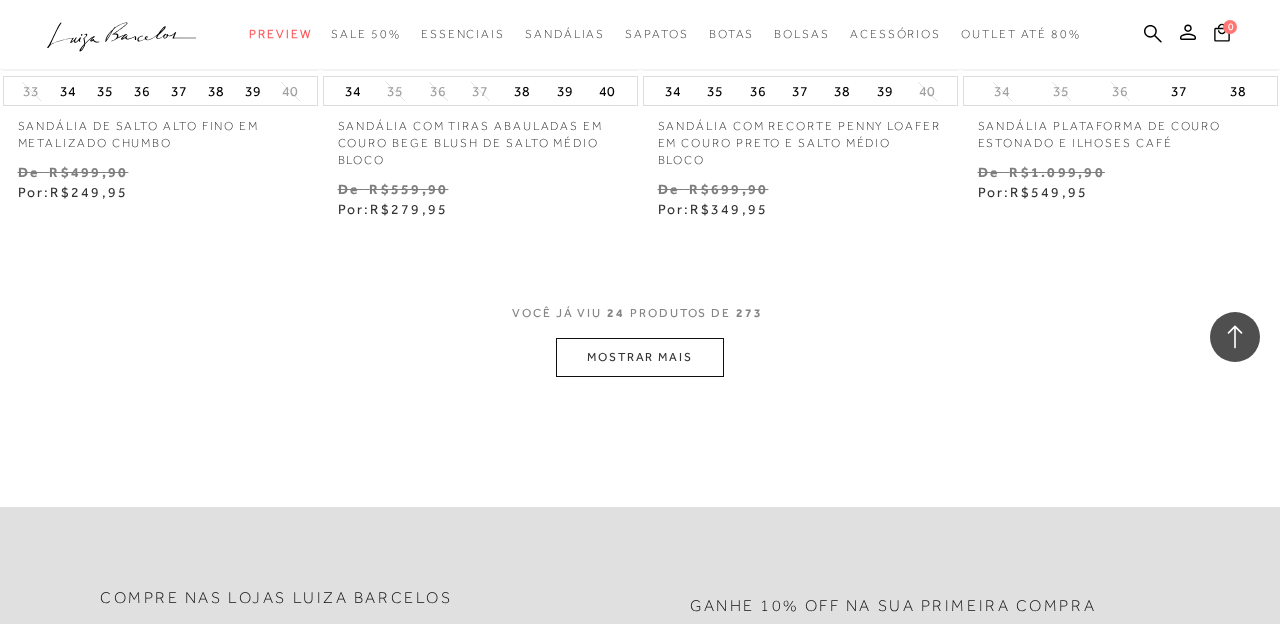 scroll, scrollTop: 3662, scrollLeft: 0, axis: vertical 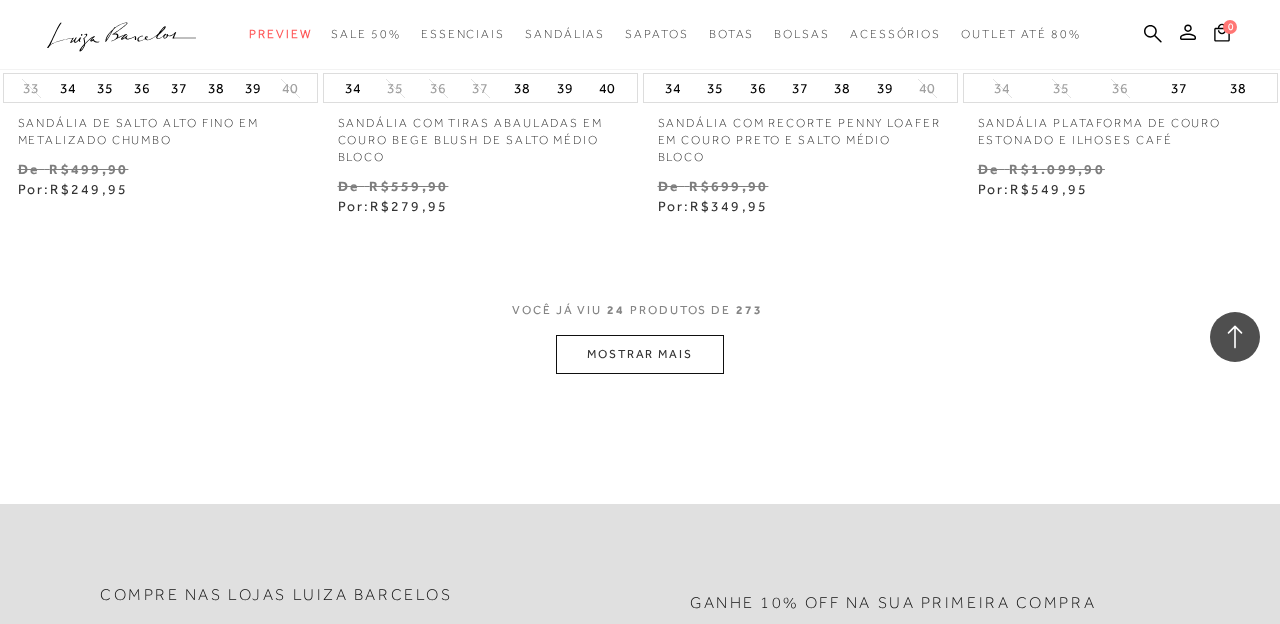 click on "MOSTRAR MAIS" at bounding box center [640, 354] 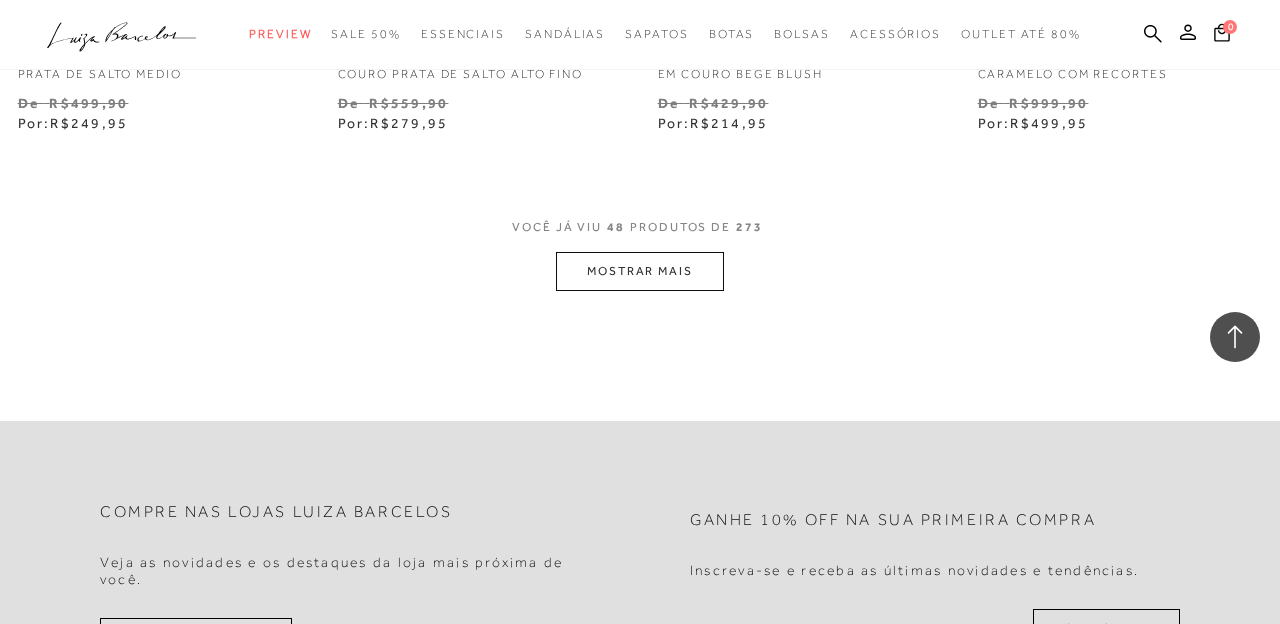 scroll, scrollTop: 7546, scrollLeft: 0, axis: vertical 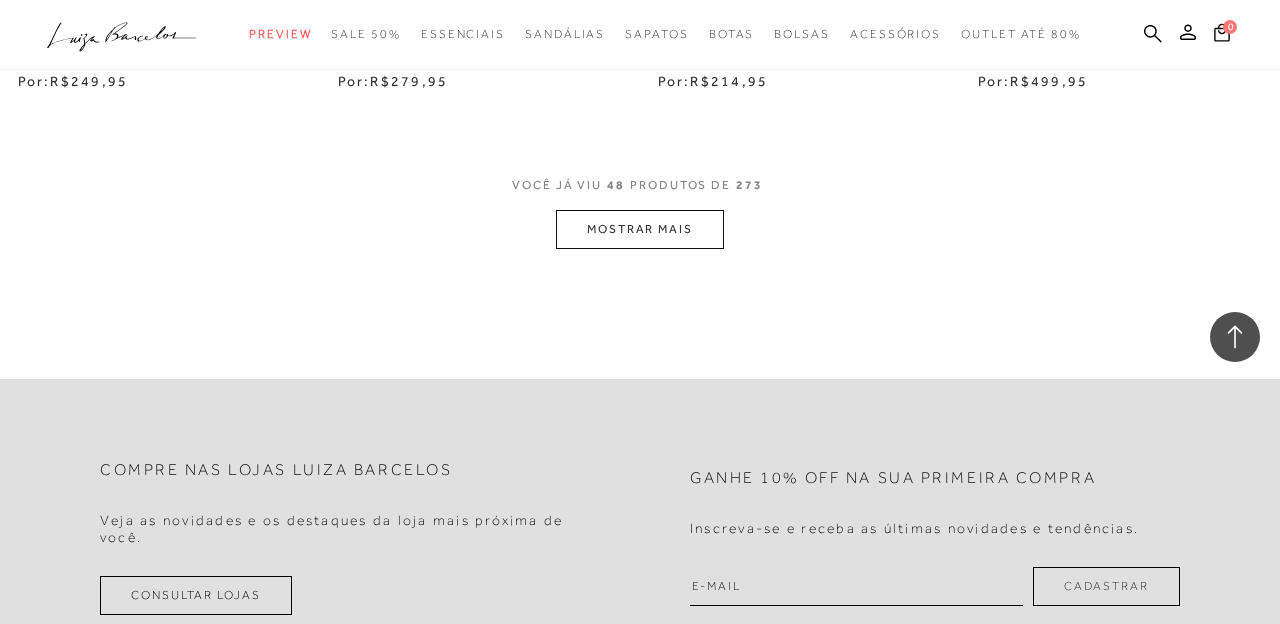click on "MOSTRAR MAIS" at bounding box center (640, 229) 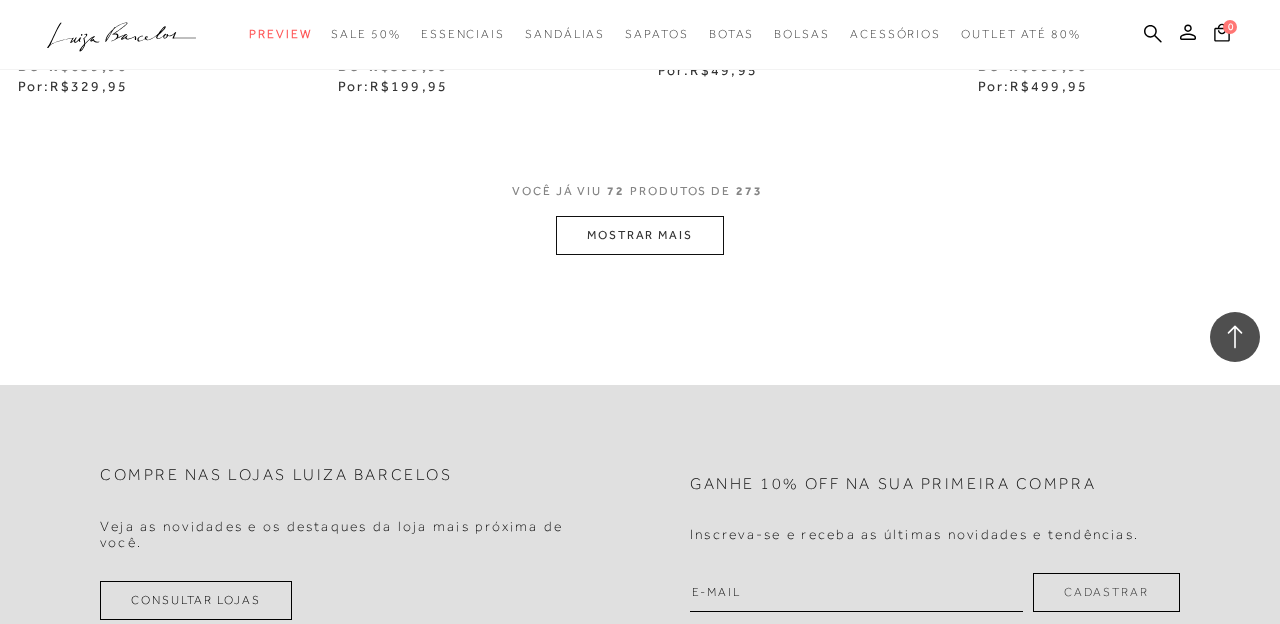 scroll, scrollTop: 11321, scrollLeft: 0, axis: vertical 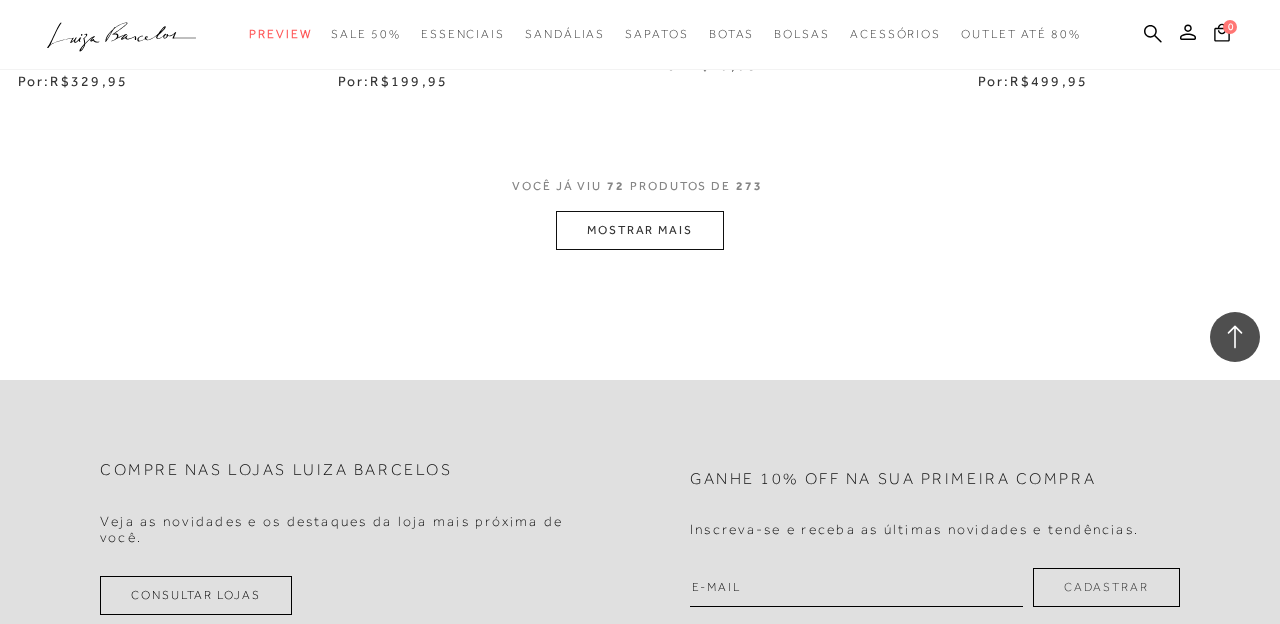 click on "MOSTRAR MAIS" at bounding box center [640, 230] 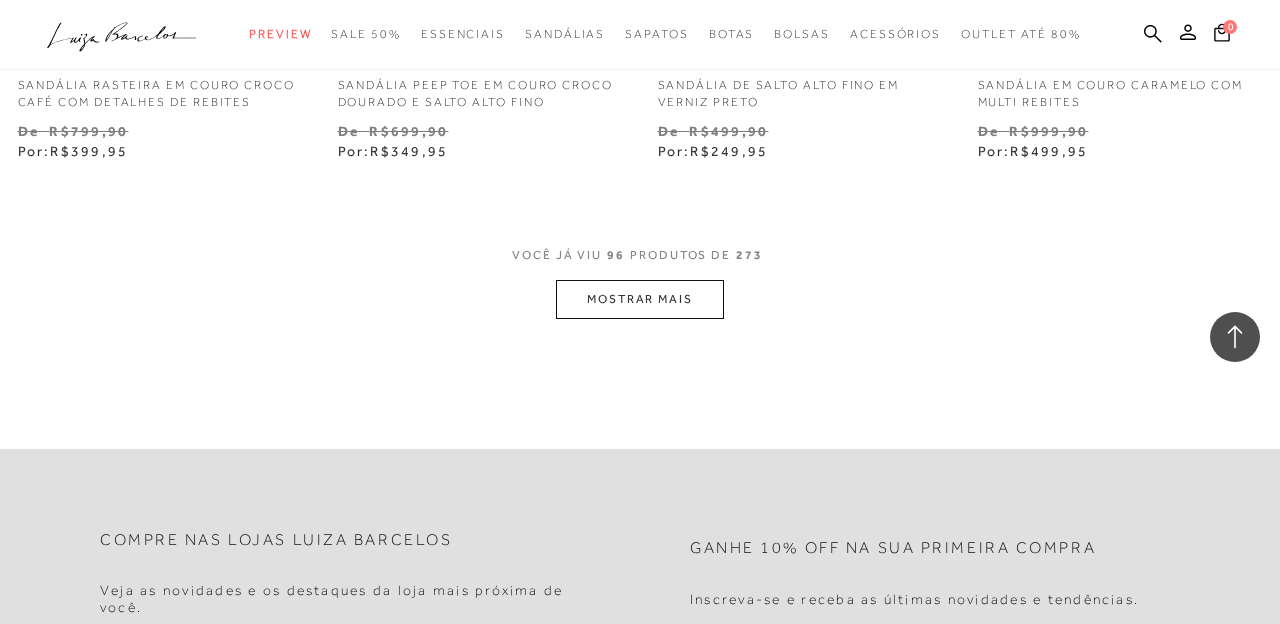 scroll, scrollTop: 15080, scrollLeft: 0, axis: vertical 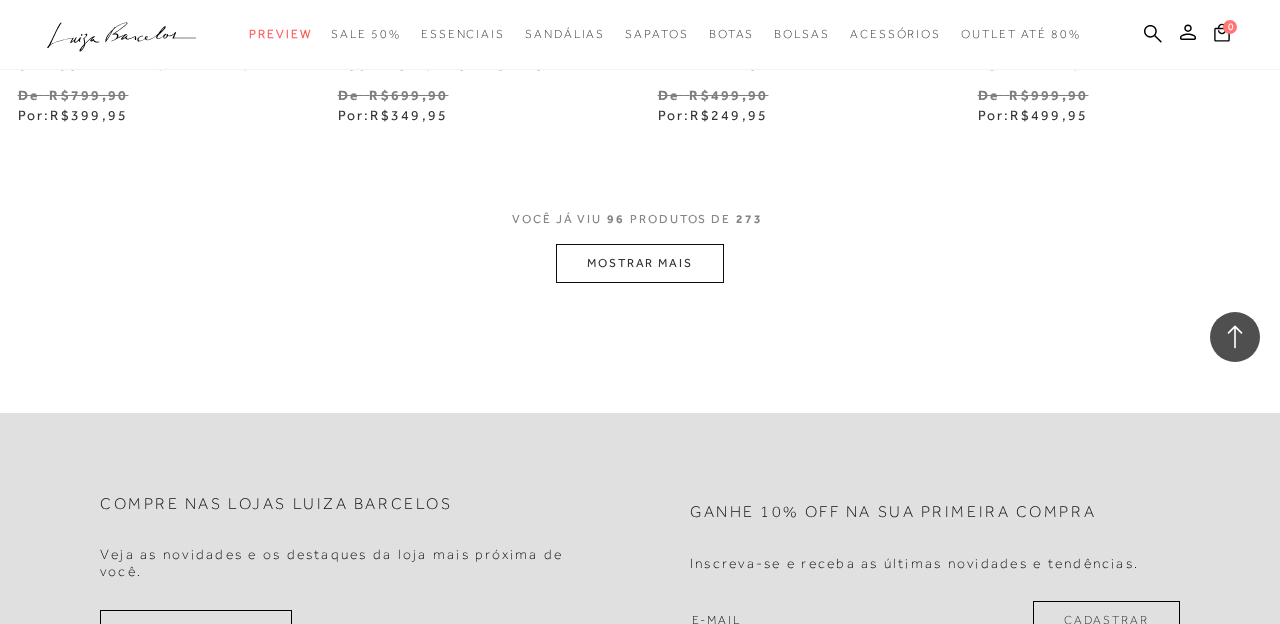 click on "MOSTRAR MAIS" at bounding box center (640, 263) 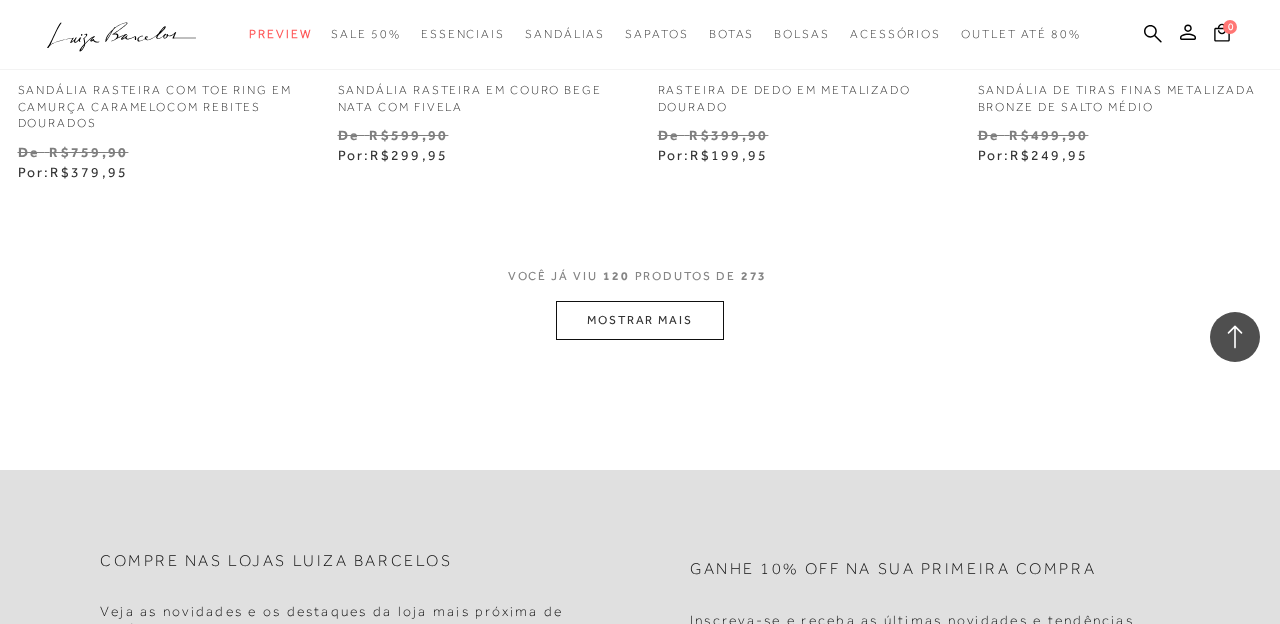 scroll, scrollTop: 18853, scrollLeft: 0, axis: vertical 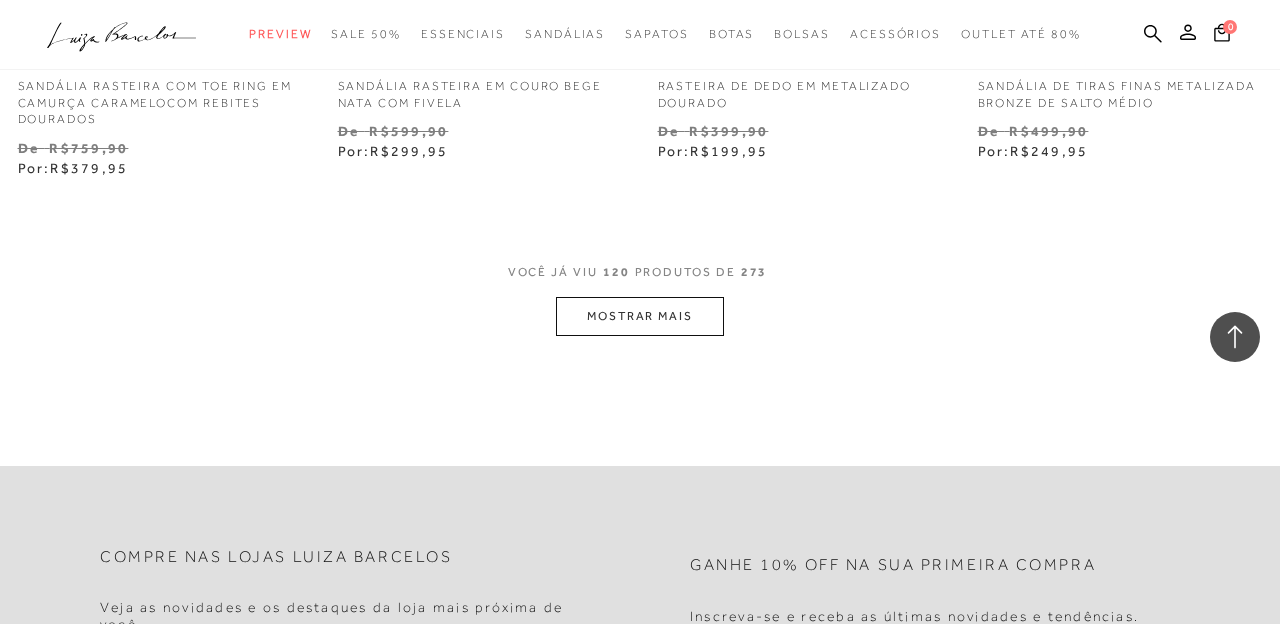 click on "MOSTRAR MAIS" at bounding box center [640, 316] 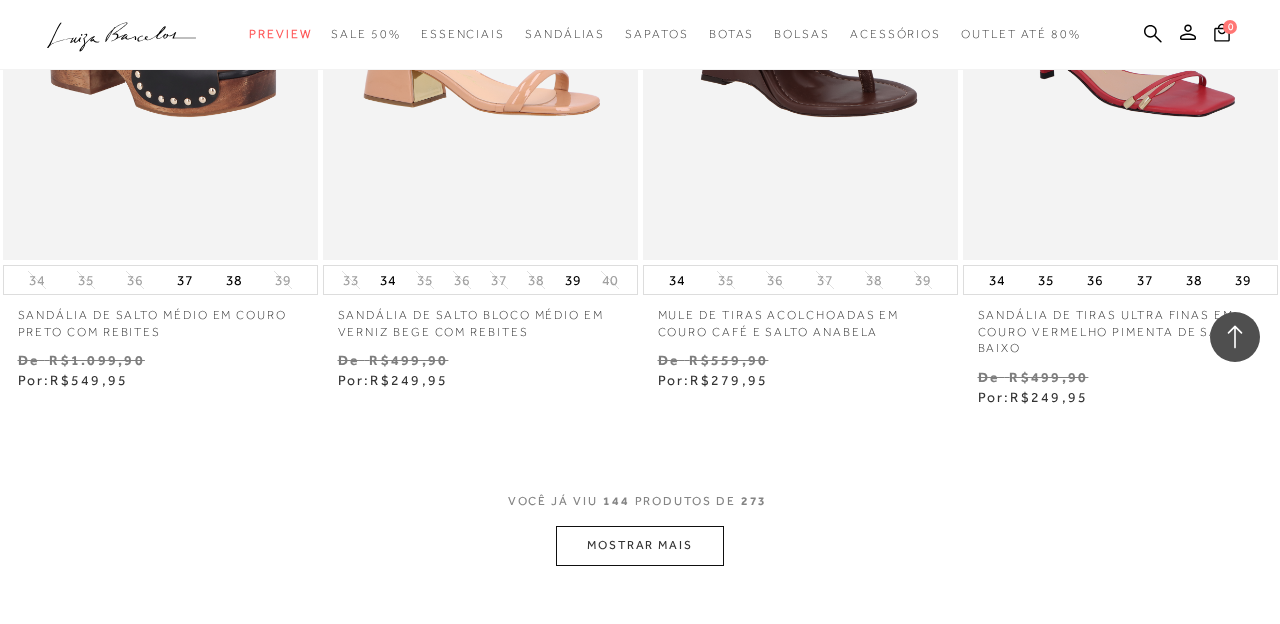 scroll, scrollTop: 22534, scrollLeft: 0, axis: vertical 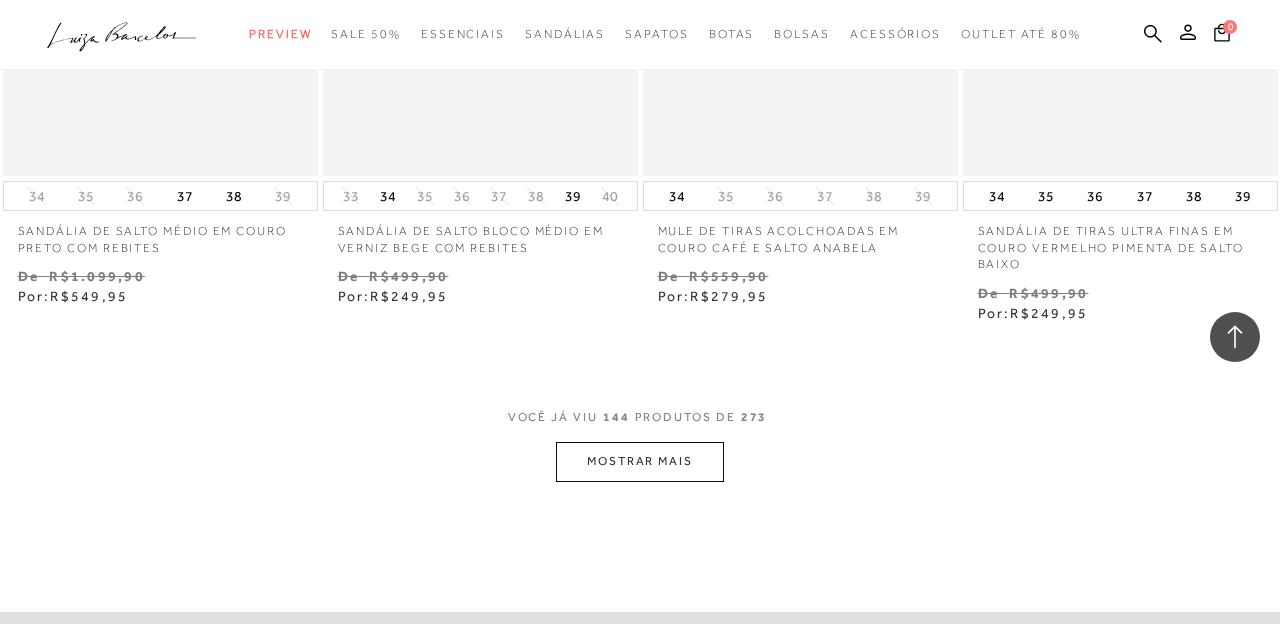 click on "MOSTRAR MAIS" at bounding box center (640, 461) 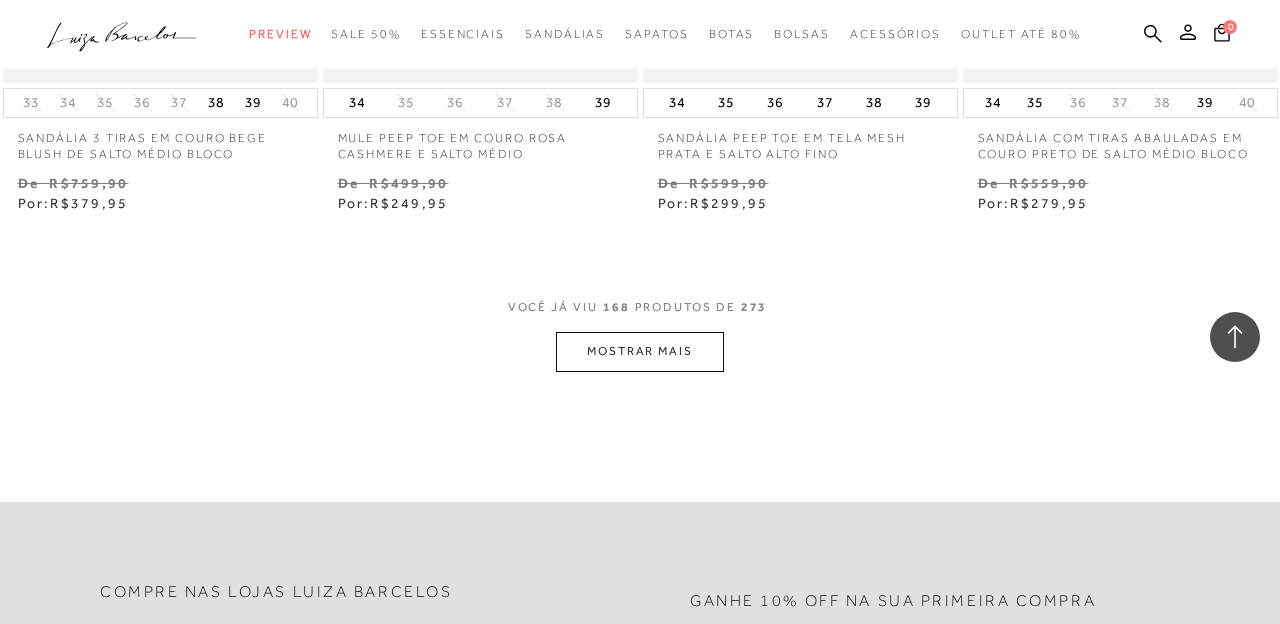 scroll, scrollTop: 26410, scrollLeft: 0, axis: vertical 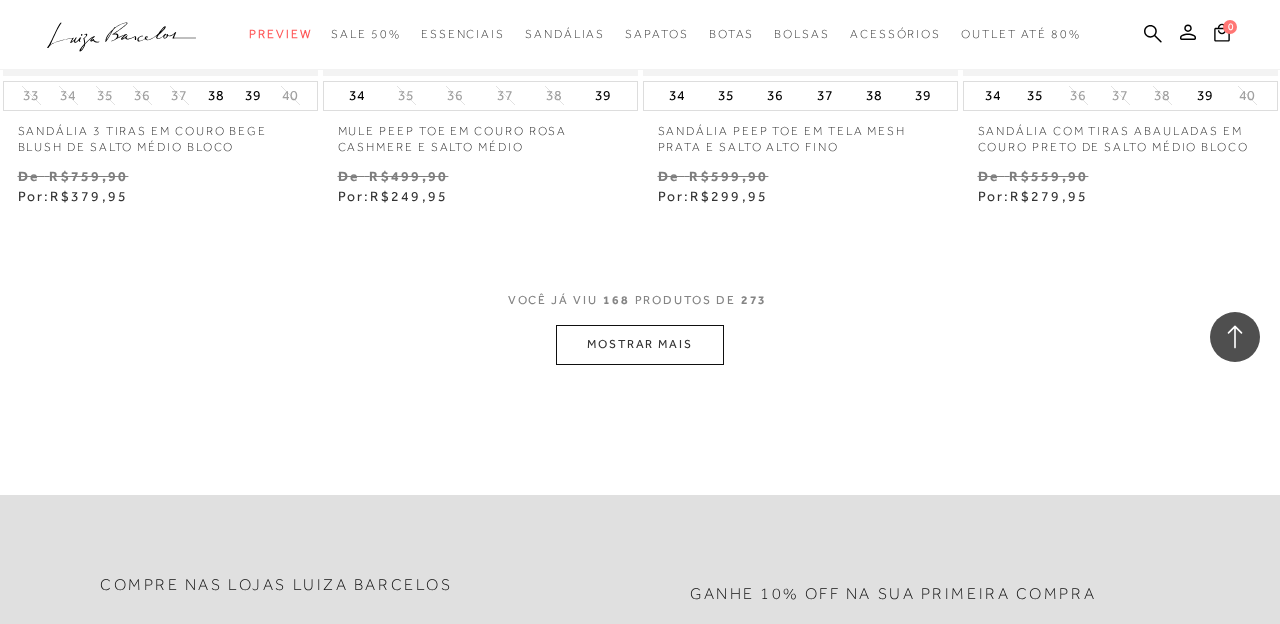 click on "MOSTRAR MAIS" at bounding box center [640, 344] 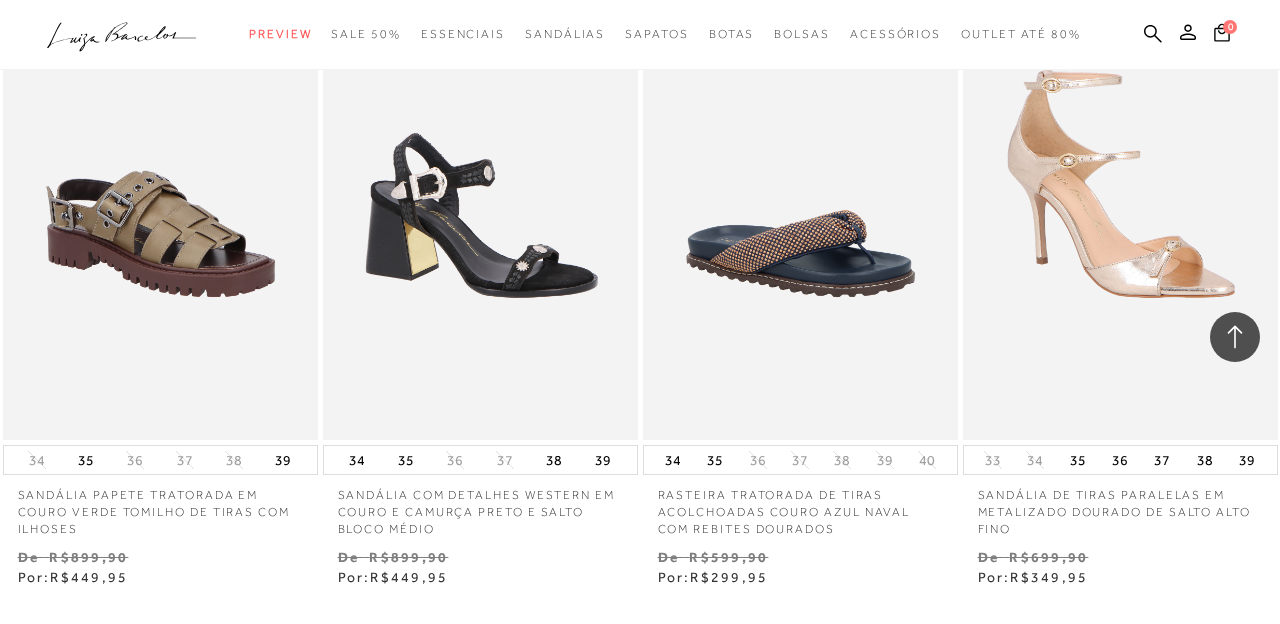 scroll, scrollTop: 29856, scrollLeft: 0, axis: vertical 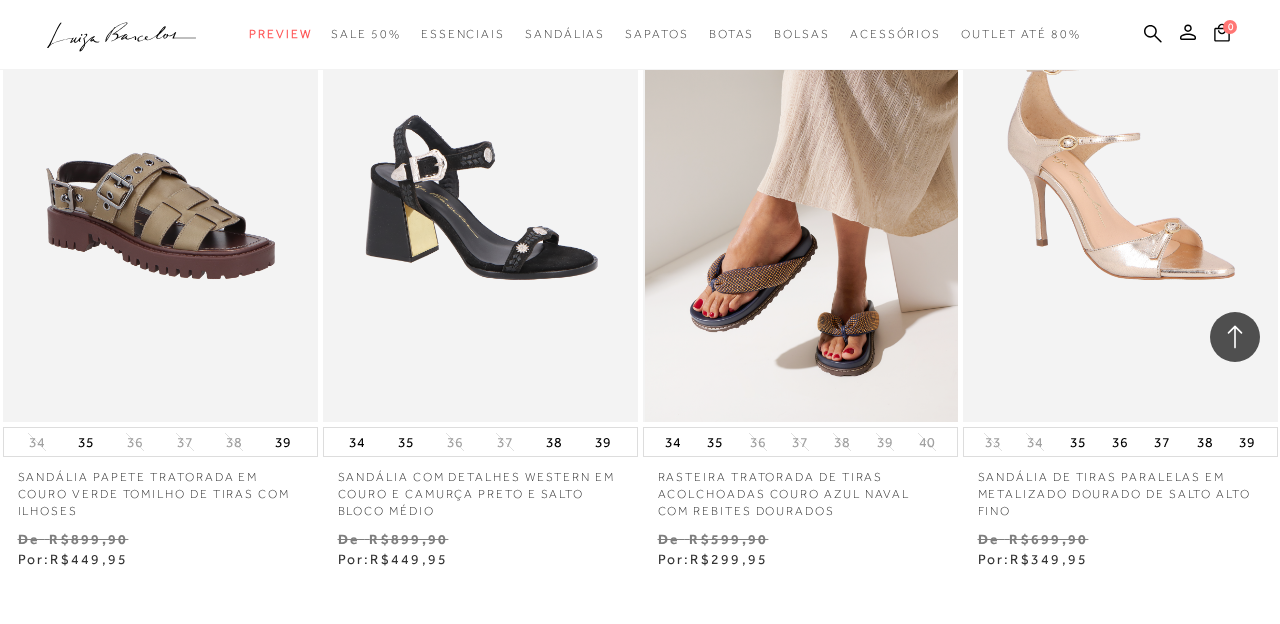 click at bounding box center [801, 186] 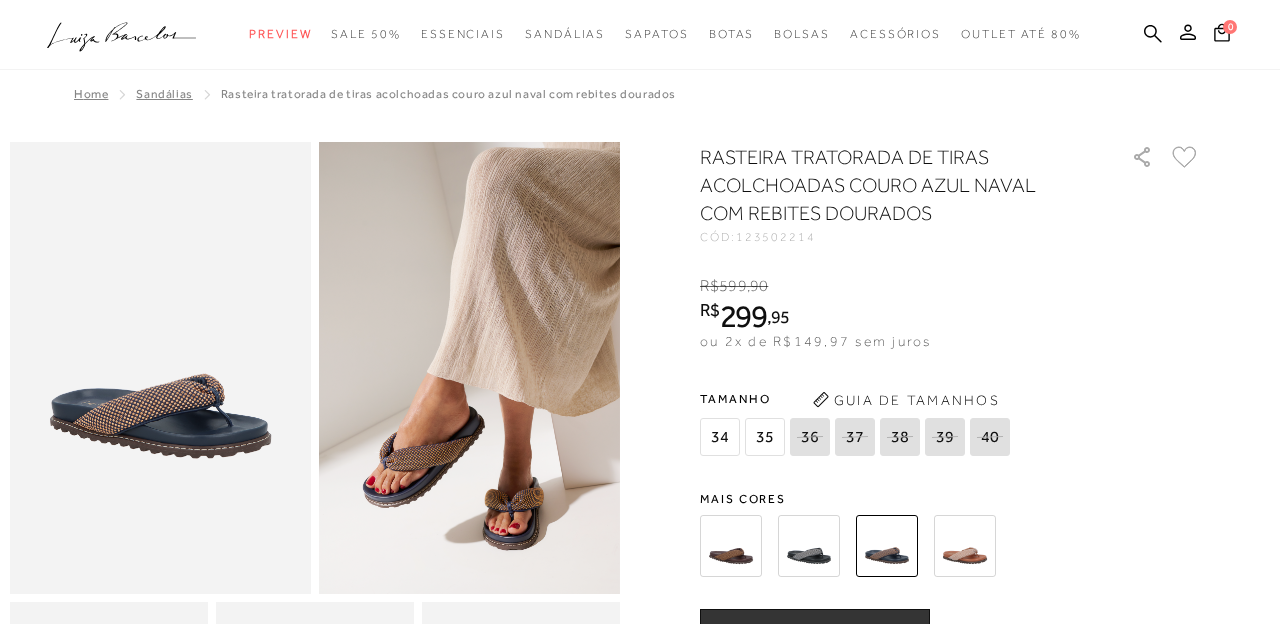 scroll, scrollTop: 251, scrollLeft: 0, axis: vertical 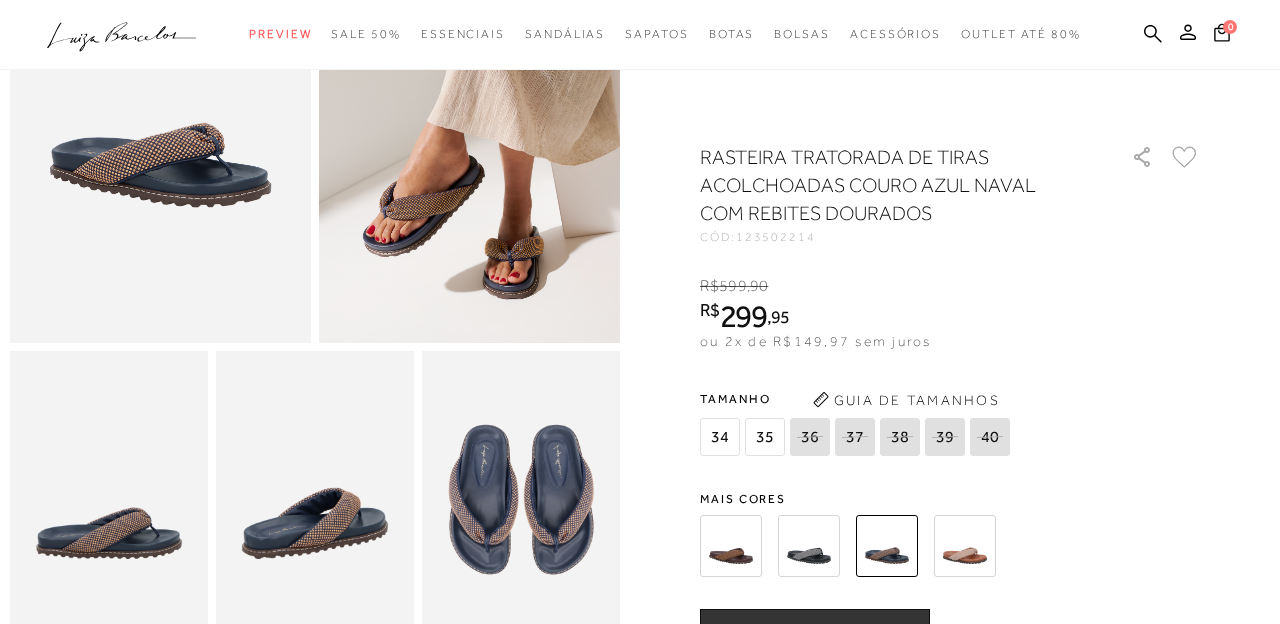 radio on "true" 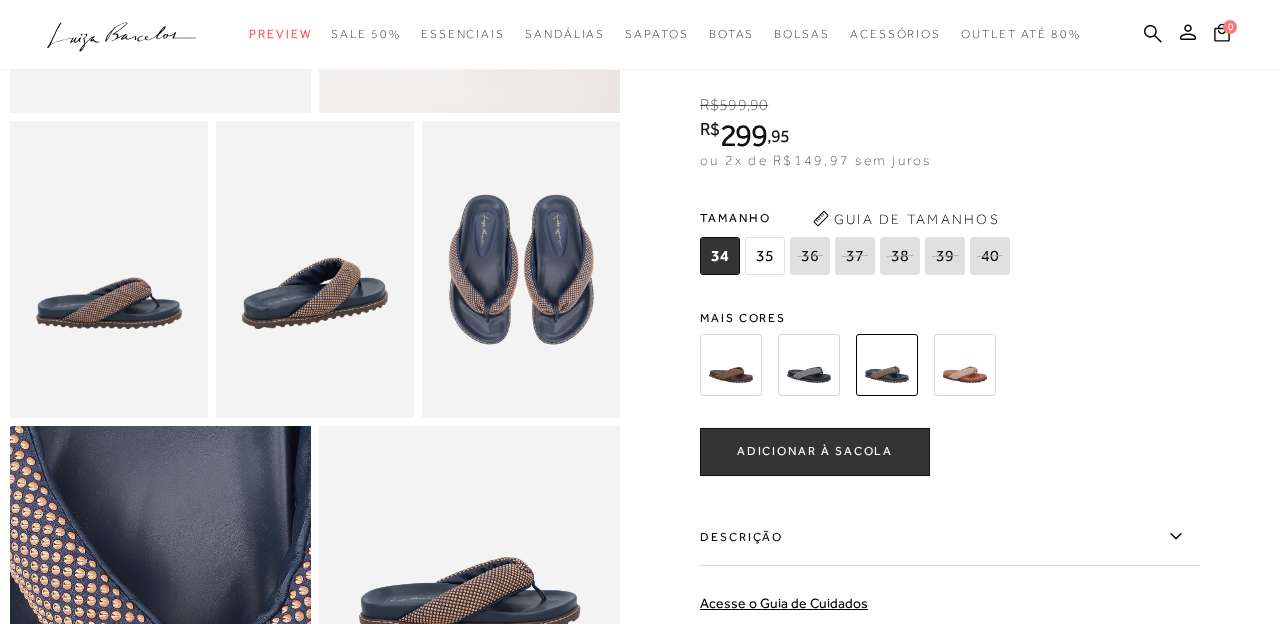 scroll, scrollTop: 478, scrollLeft: 0, axis: vertical 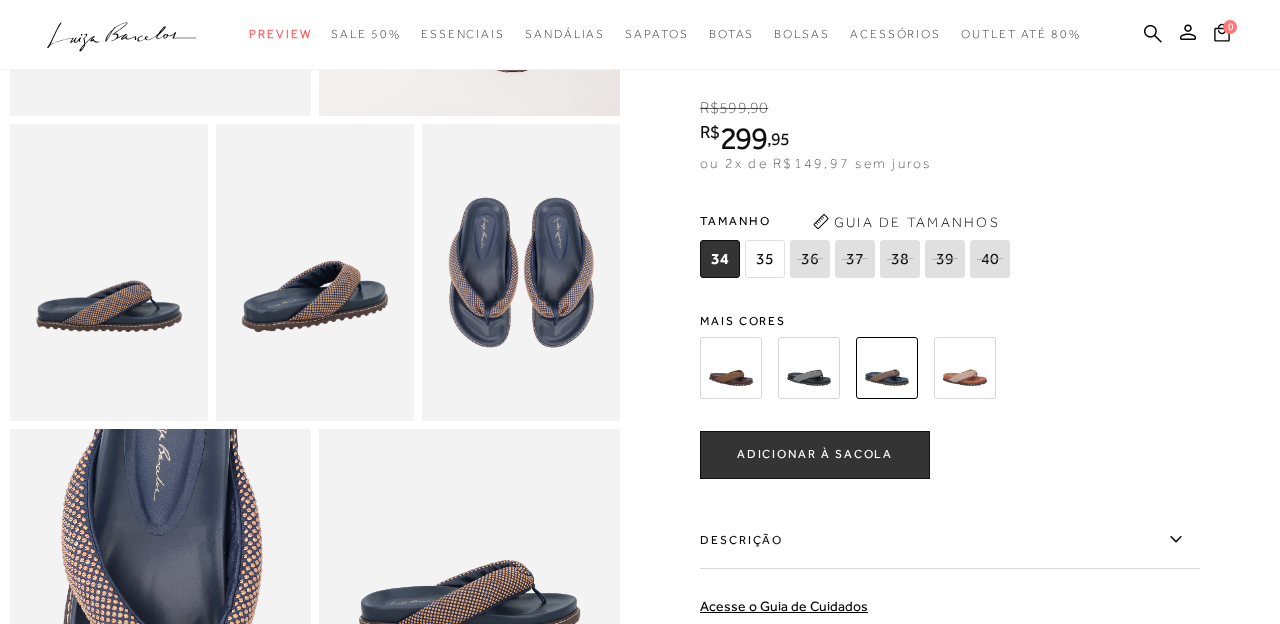 click on "Guia de Tamanhos" at bounding box center [906, 222] 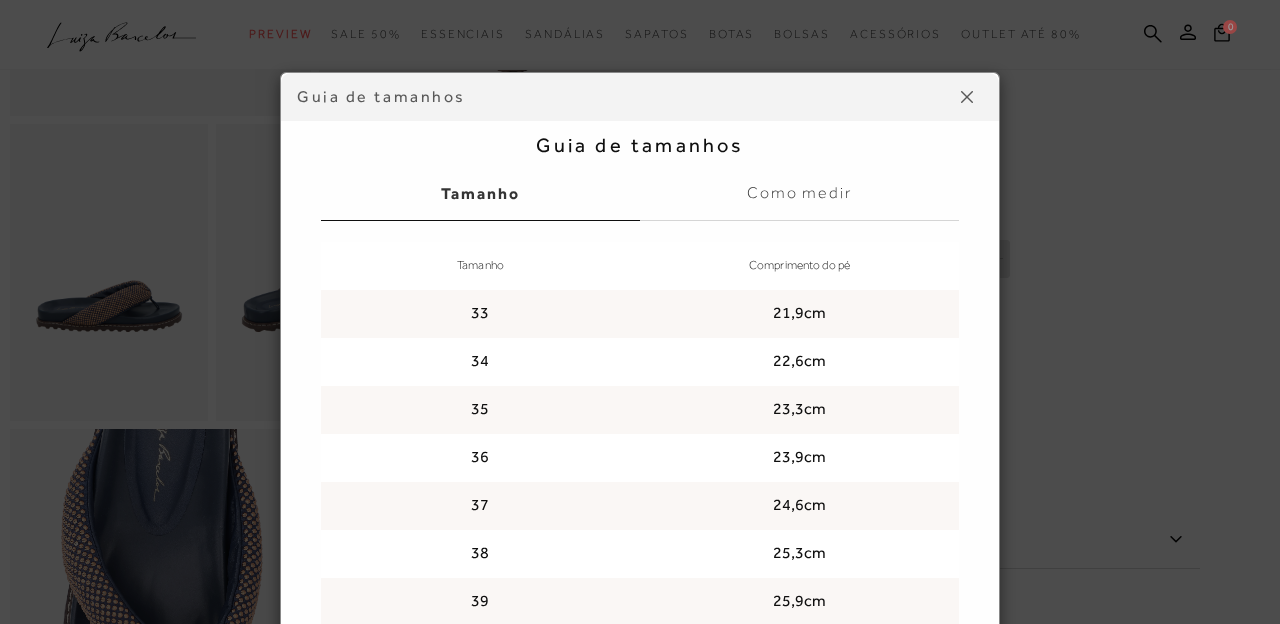 click on "Guia de tamanhos
Guia de tamanhos
Tamanho
Como medir
Tamanho
Comprimento do pé
33
21,9cm
34
22,6cm
35
23,3cm
36
23,9cm
37 24,6cm 38" at bounding box center (640, 312) 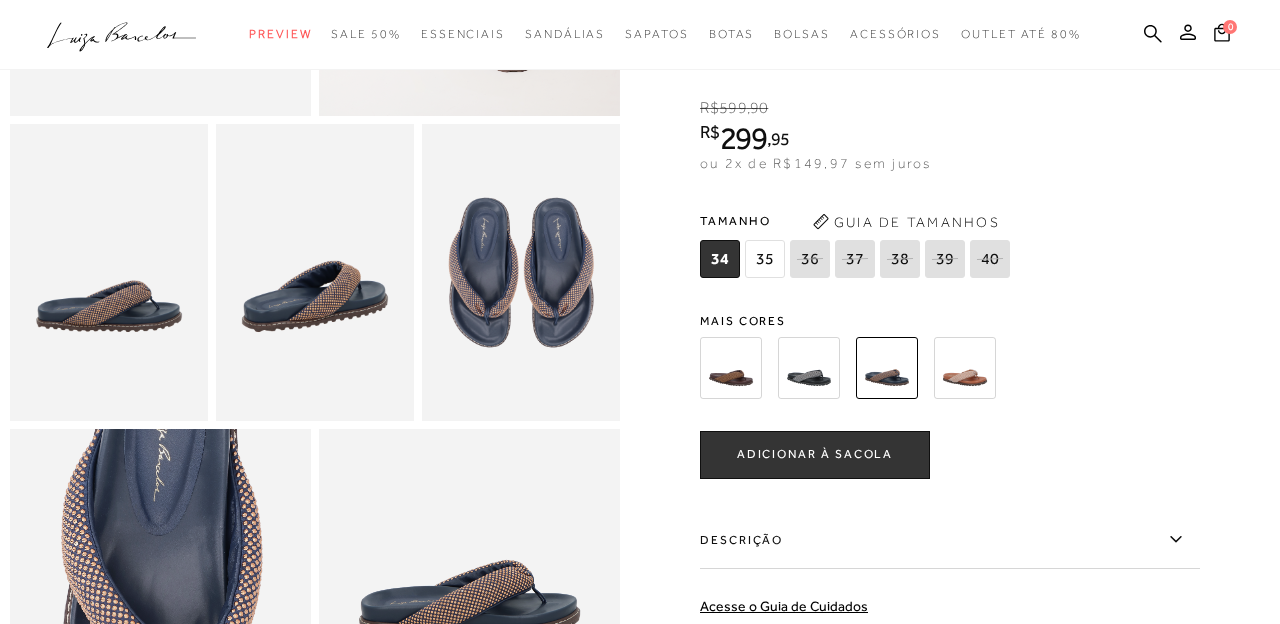 click at bounding box center (887, 368) 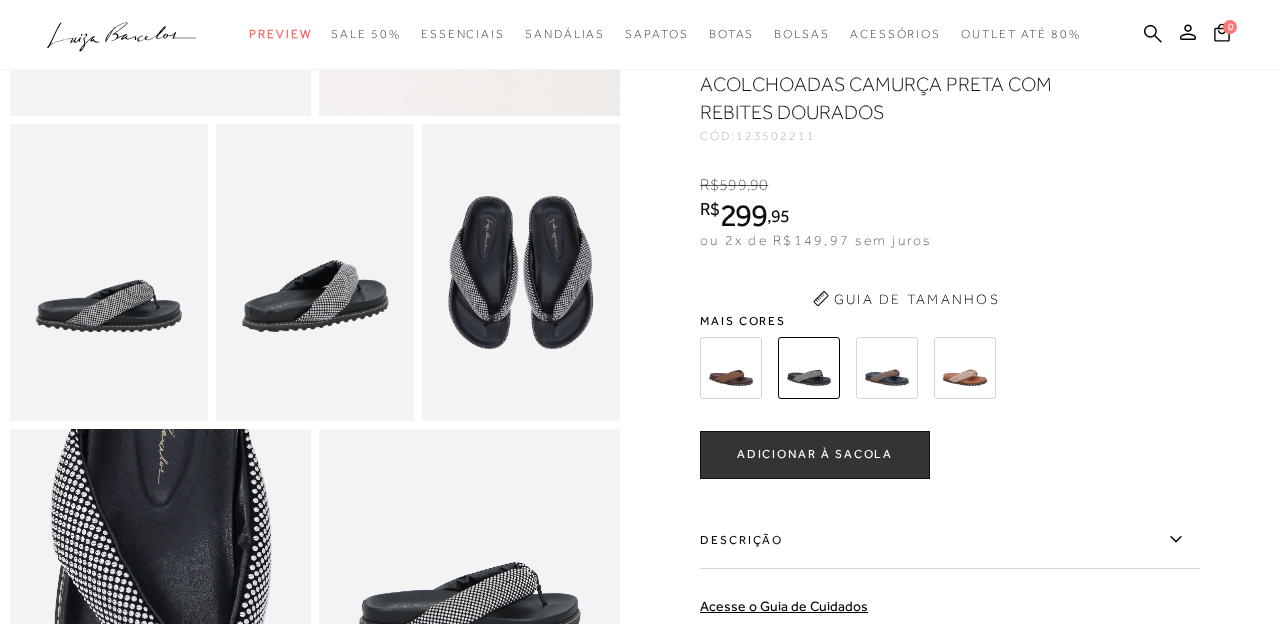 scroll, scrollTop: 0, scrollLeft: 0, axis: both 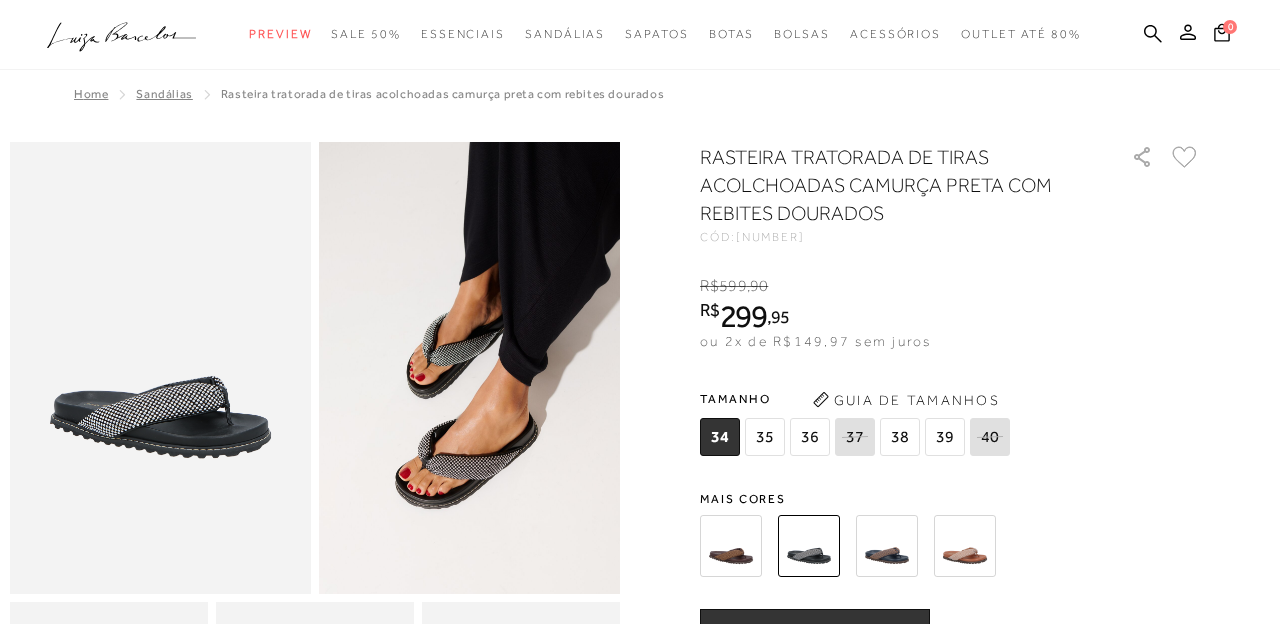 click at bounding box center [731, 546] 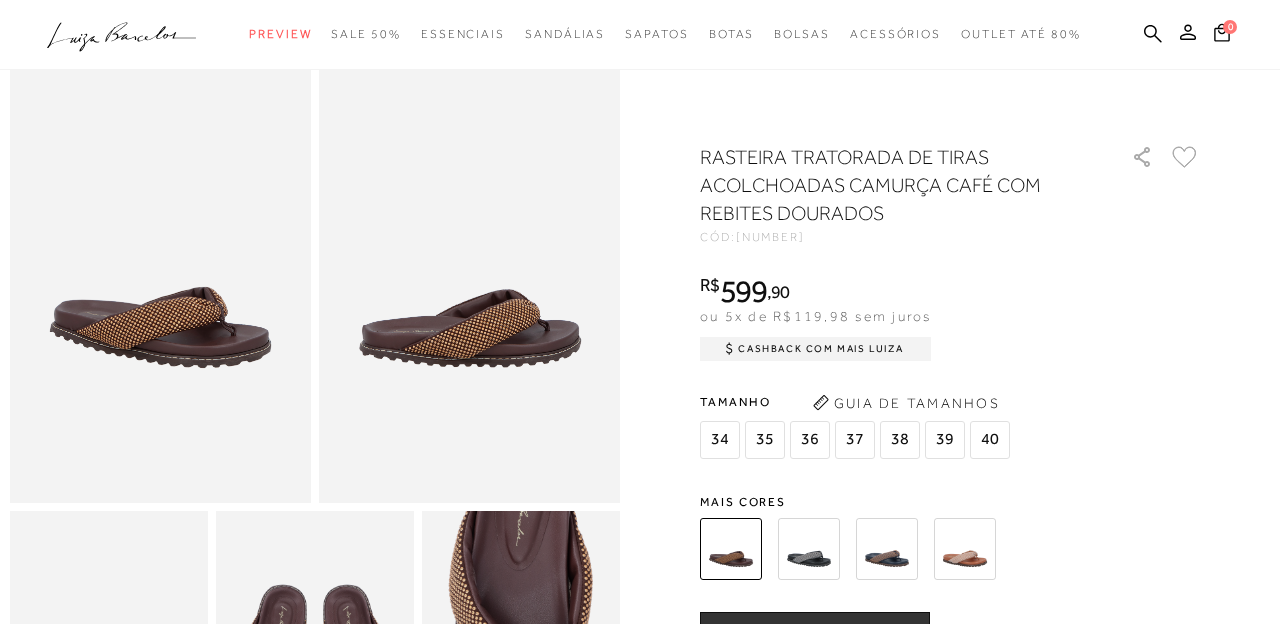 radio on "true" 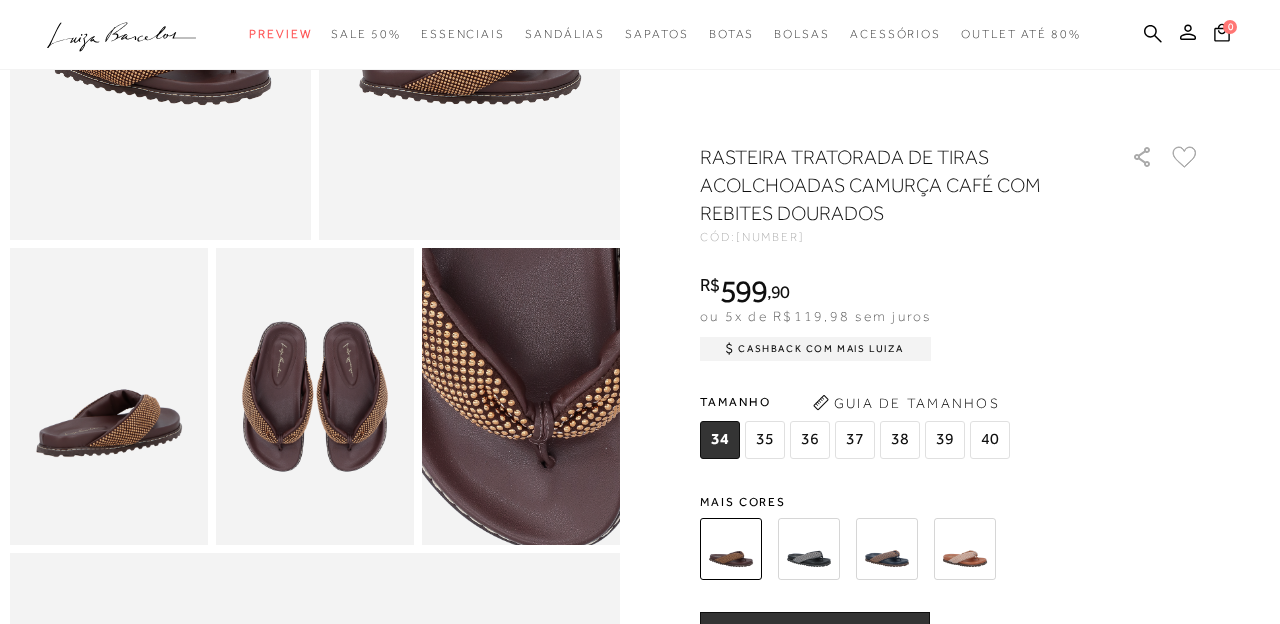 scroll, scrollTop: 355, scrollLeft: 0, axis: vertical 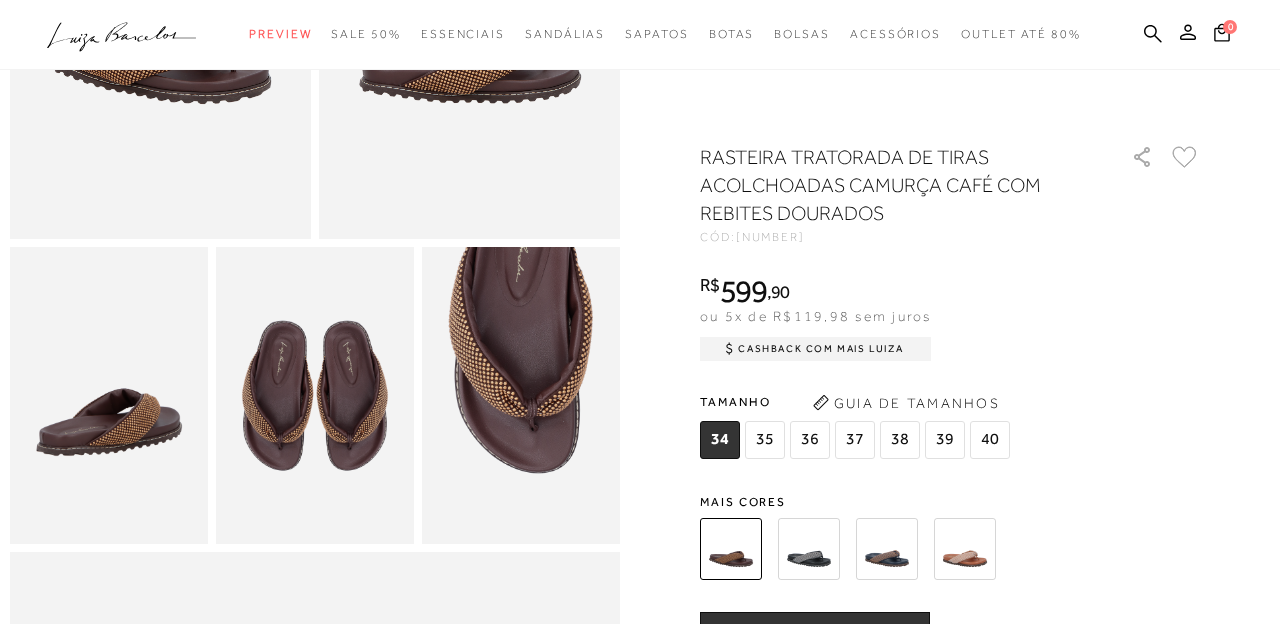 click at bounding box center [965, 549] 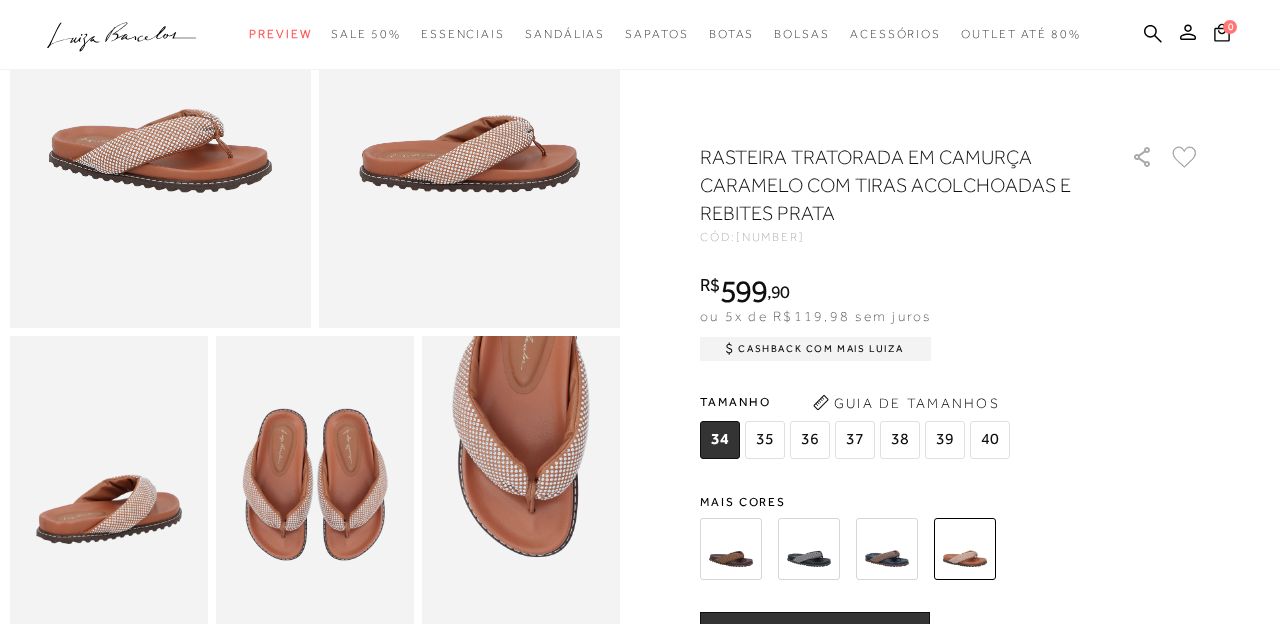 scroll, scrollTop: 271, scrollLeft: 0, axis: vertical 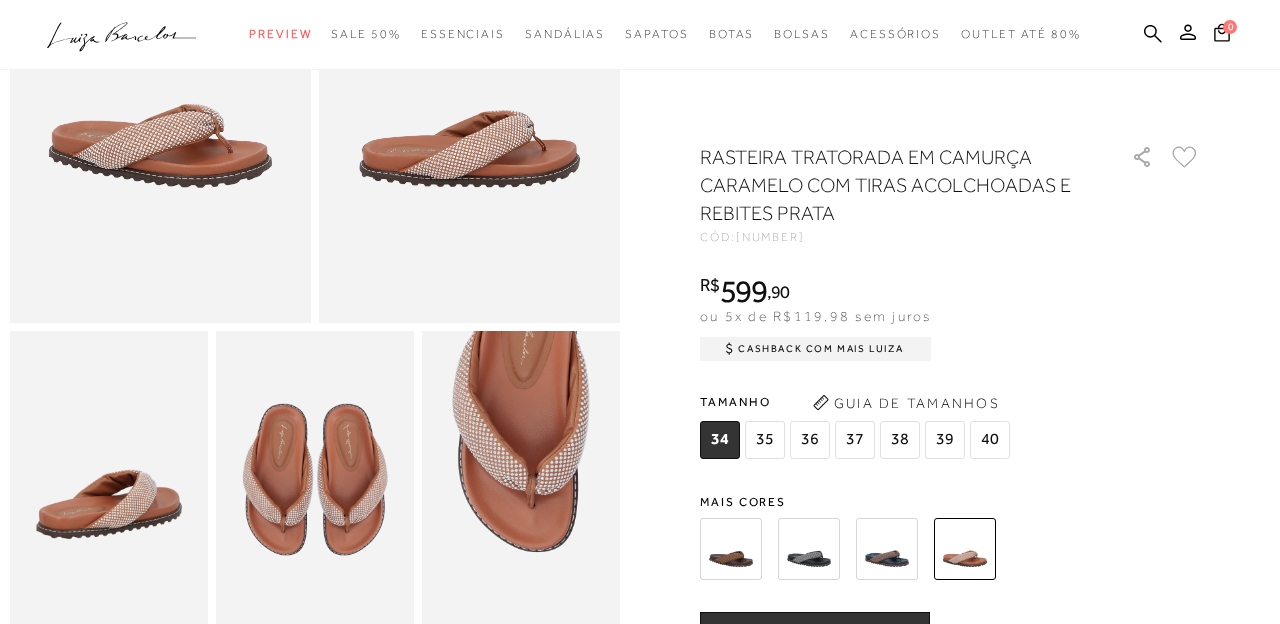 click at bounding box center (887, 549) 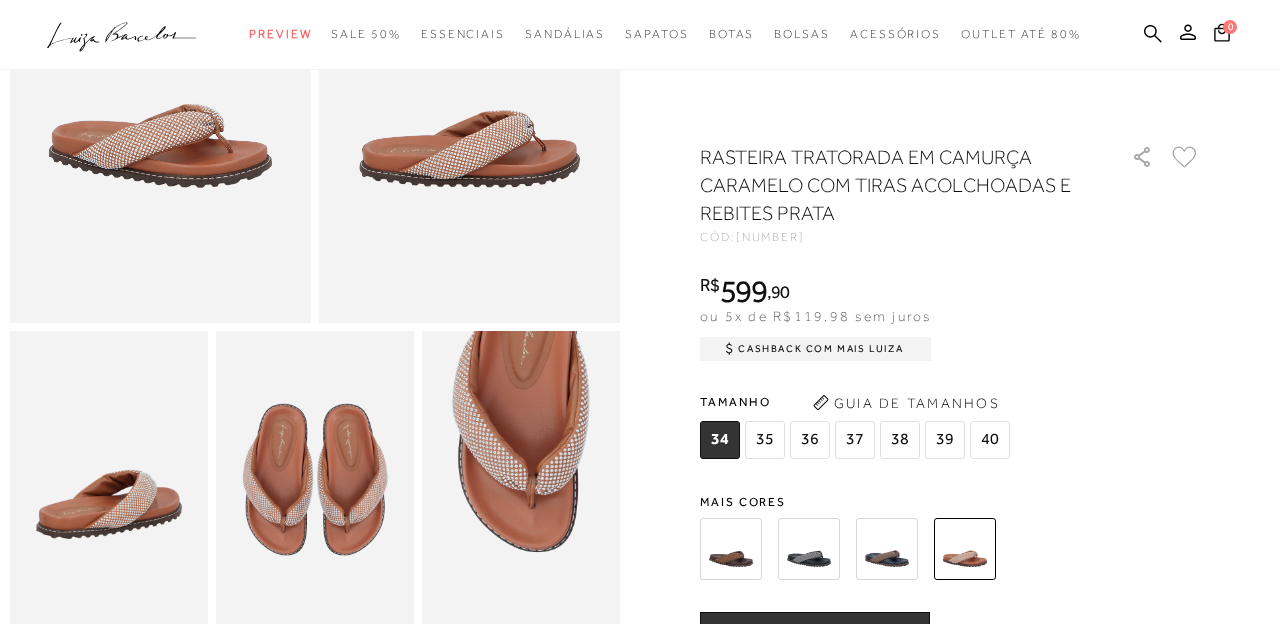 scroll, scrollTop: 0, scrollLeft: 0, axis: both 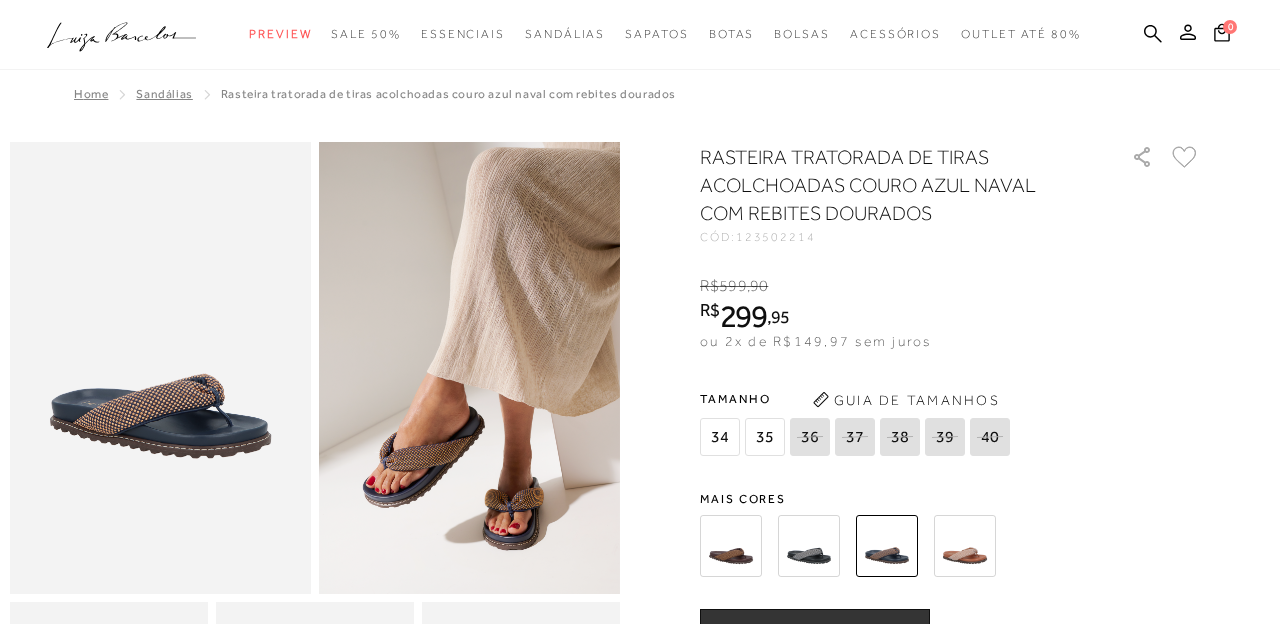 radio on "true" 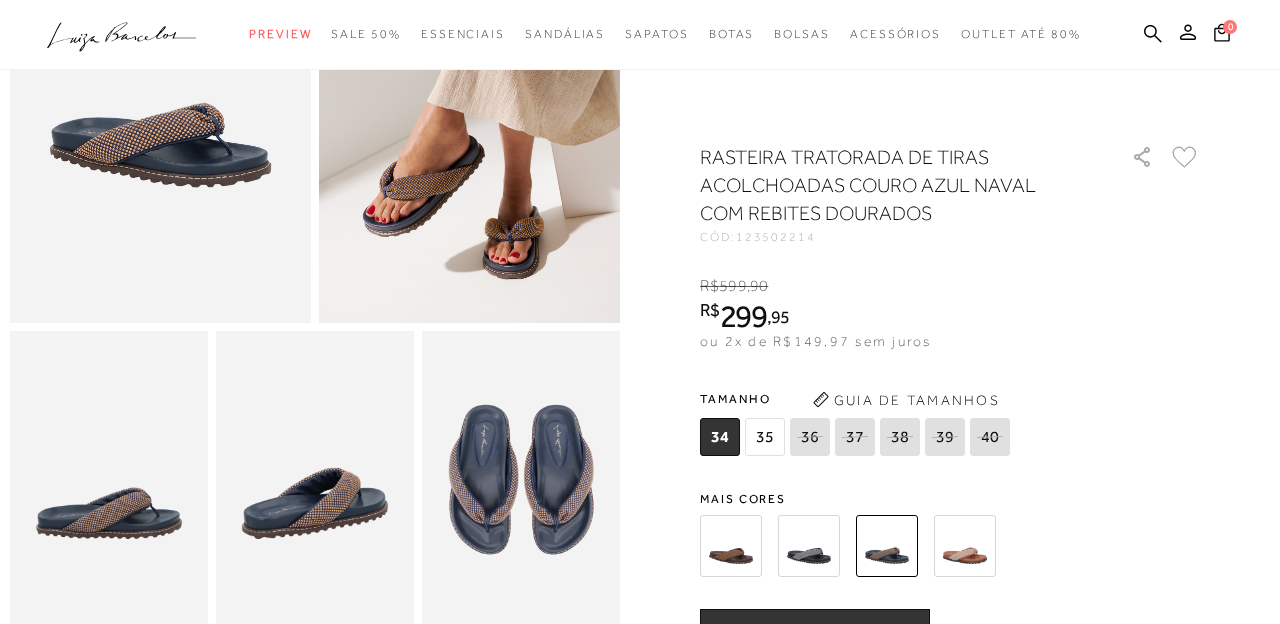 scroll, scrollTop: 0, scrollLeft: 0, axis: both 